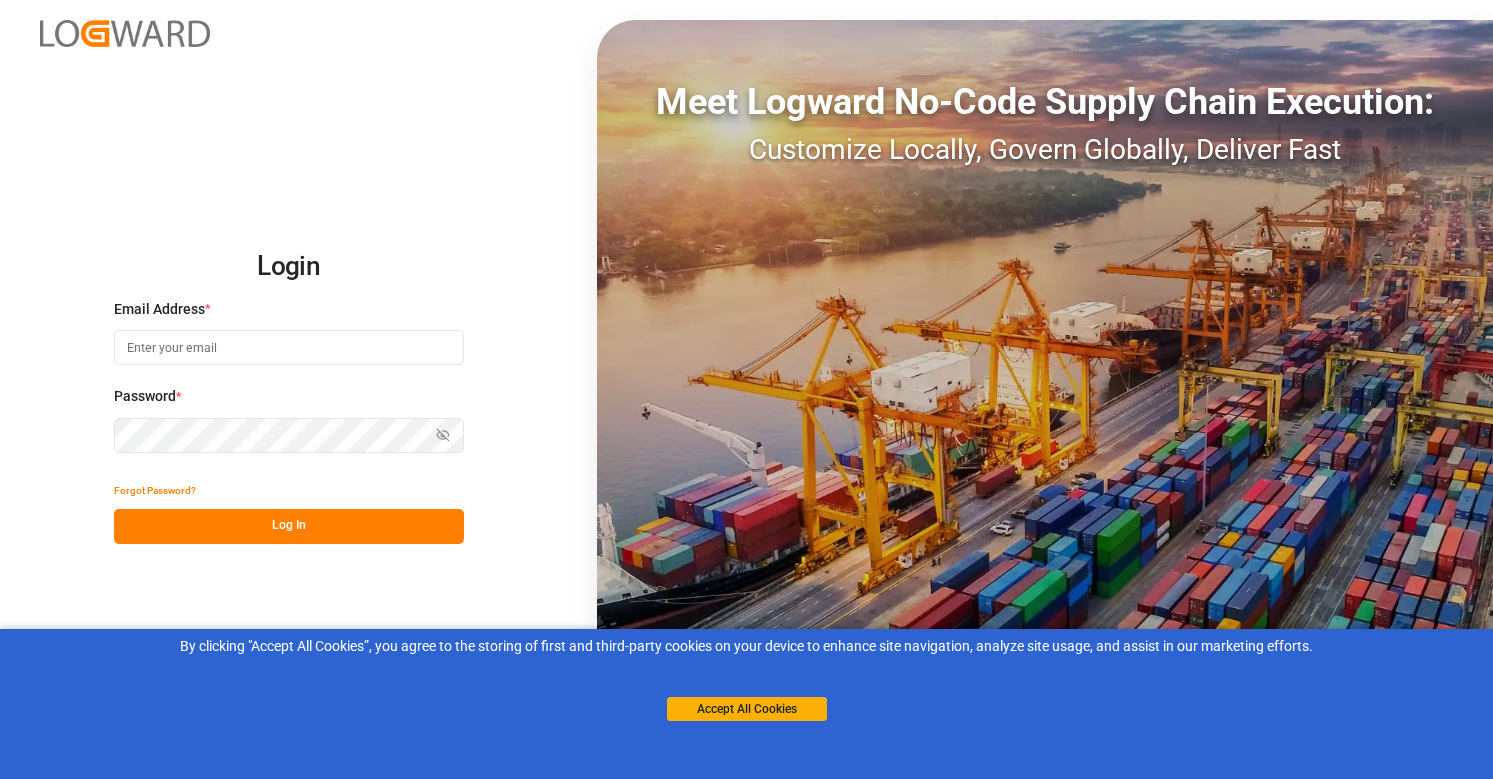 scroll, scrollTop: 0, scrollLeft: 0, axis: both 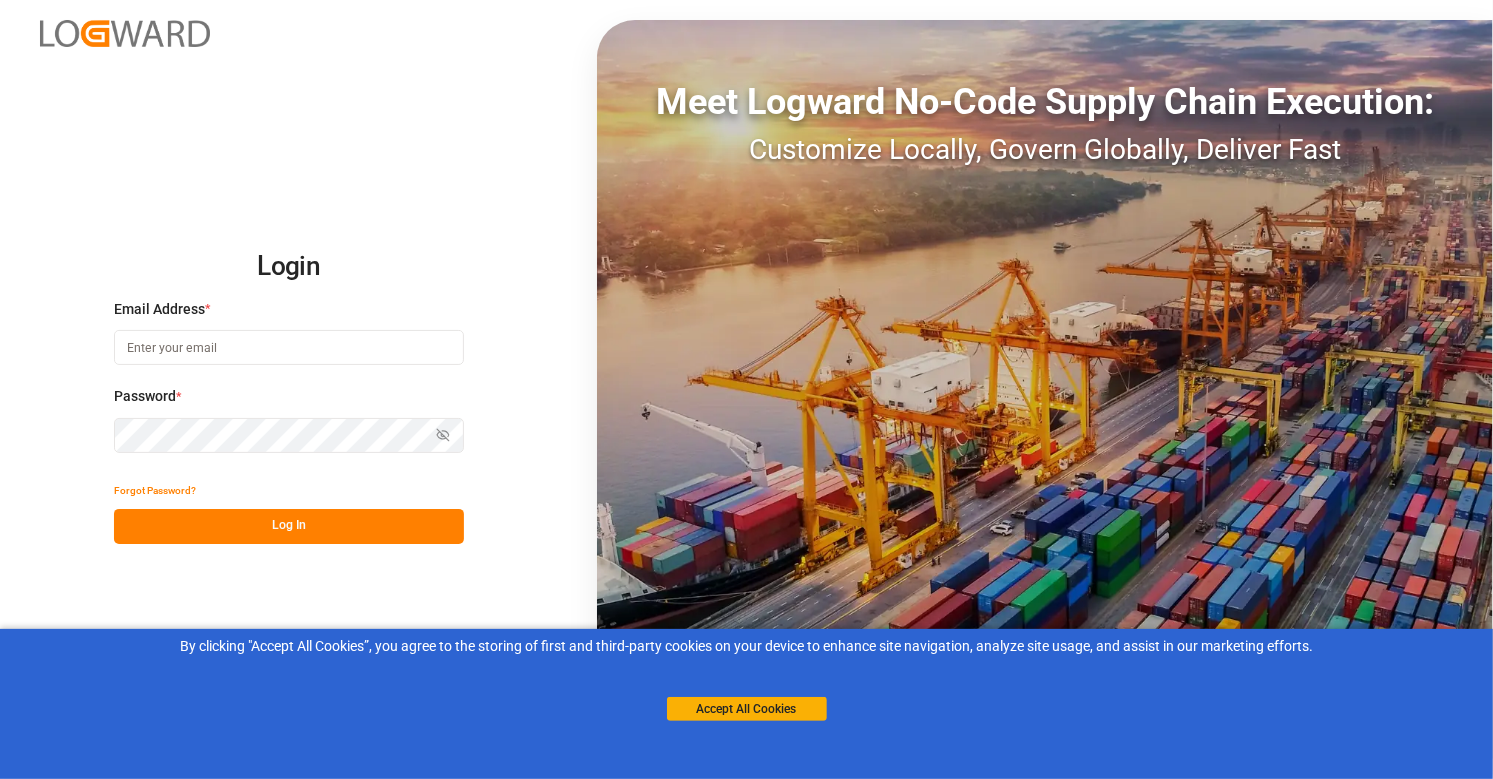 click at bounding box center [289, 347] 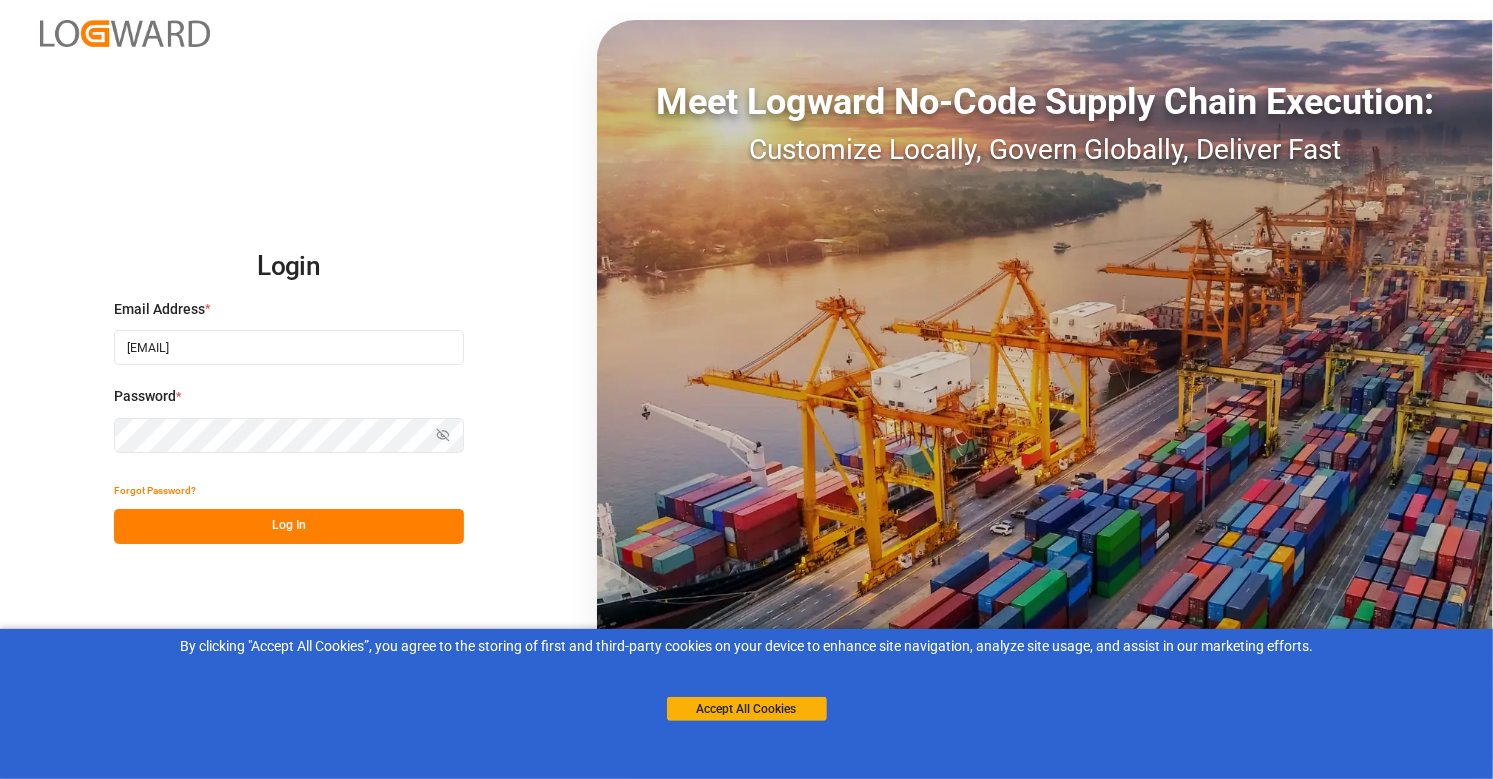 type on "internaluser1234@yopmail.com" 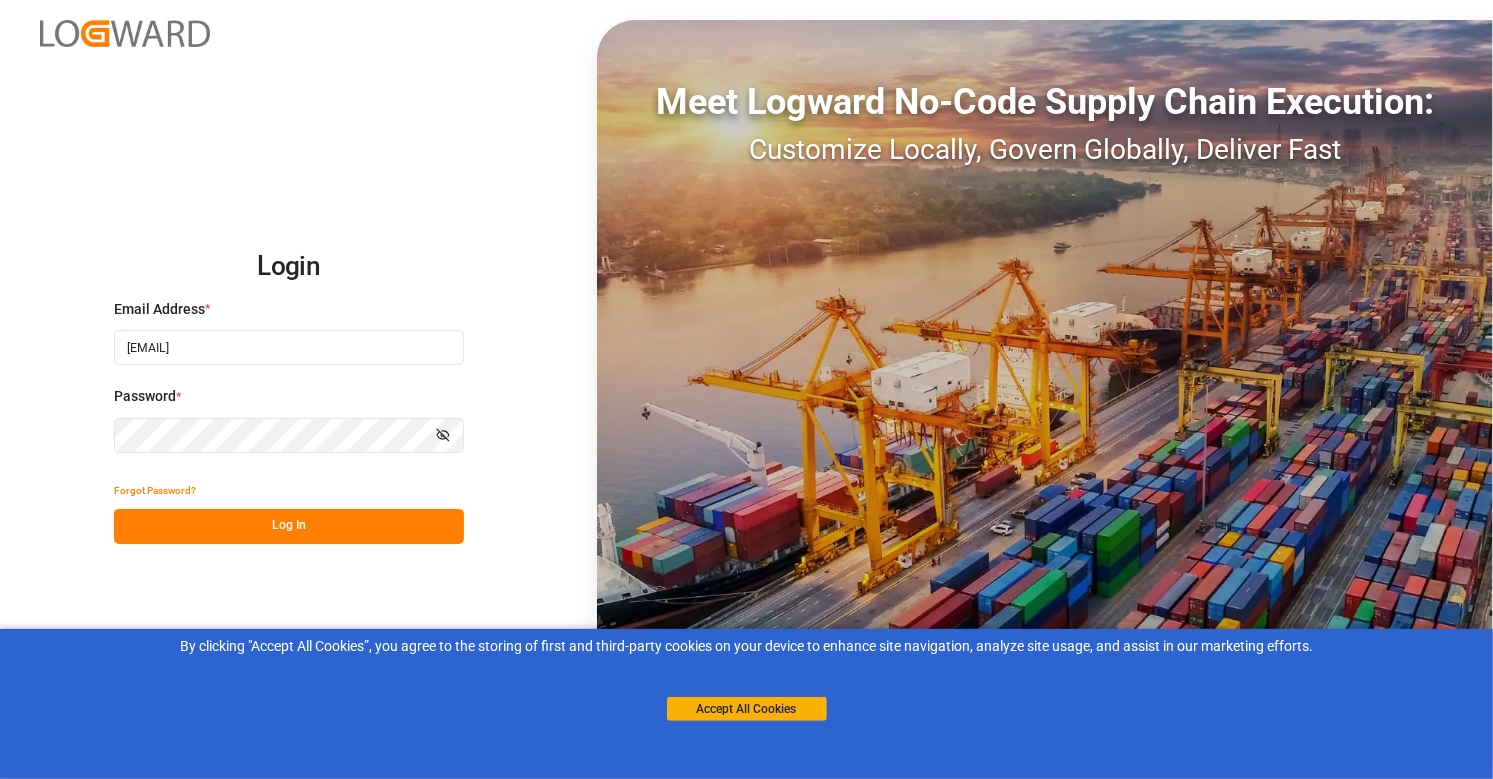 click at bounding box center [443, 435] 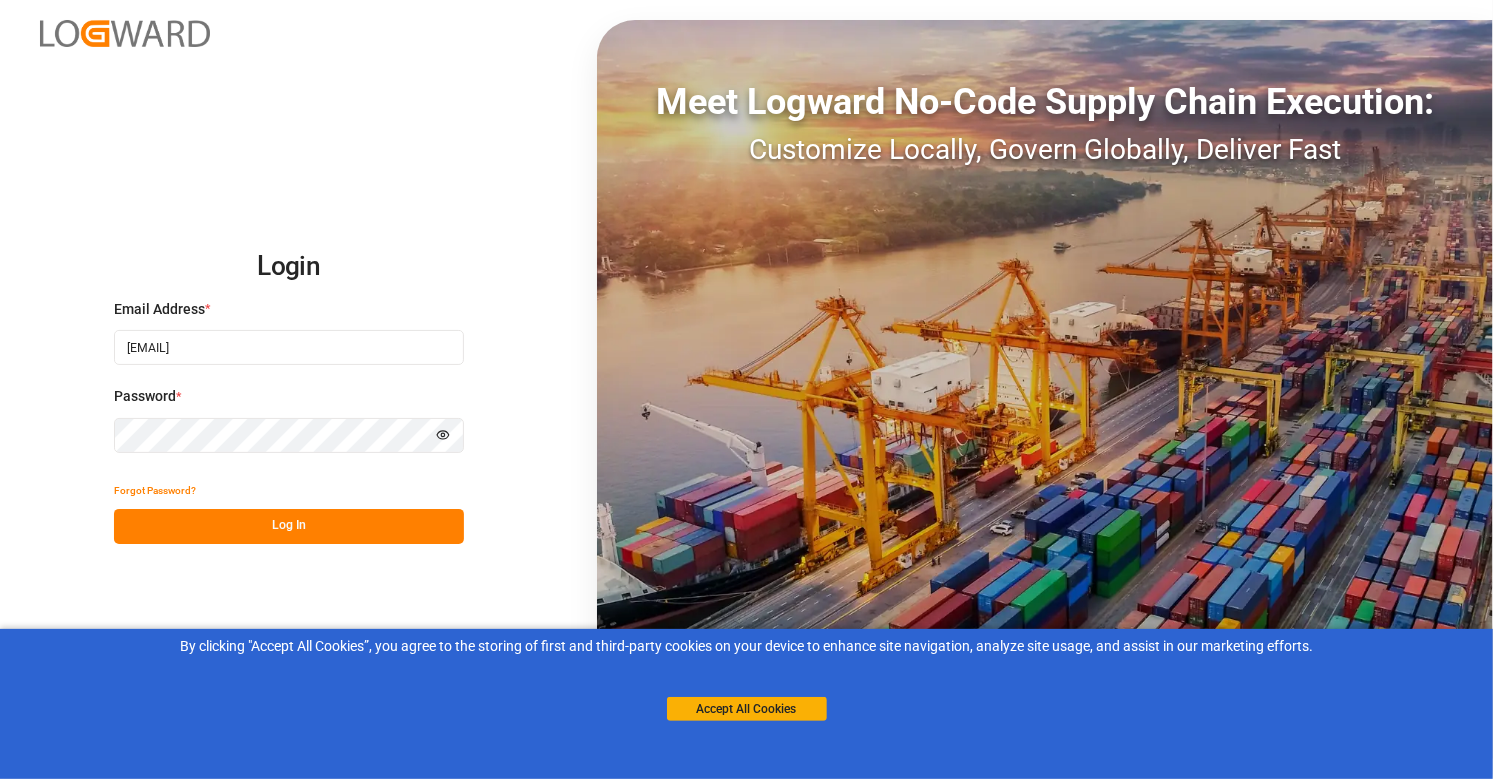 click on "Log In" at bounding box center (289, 526) 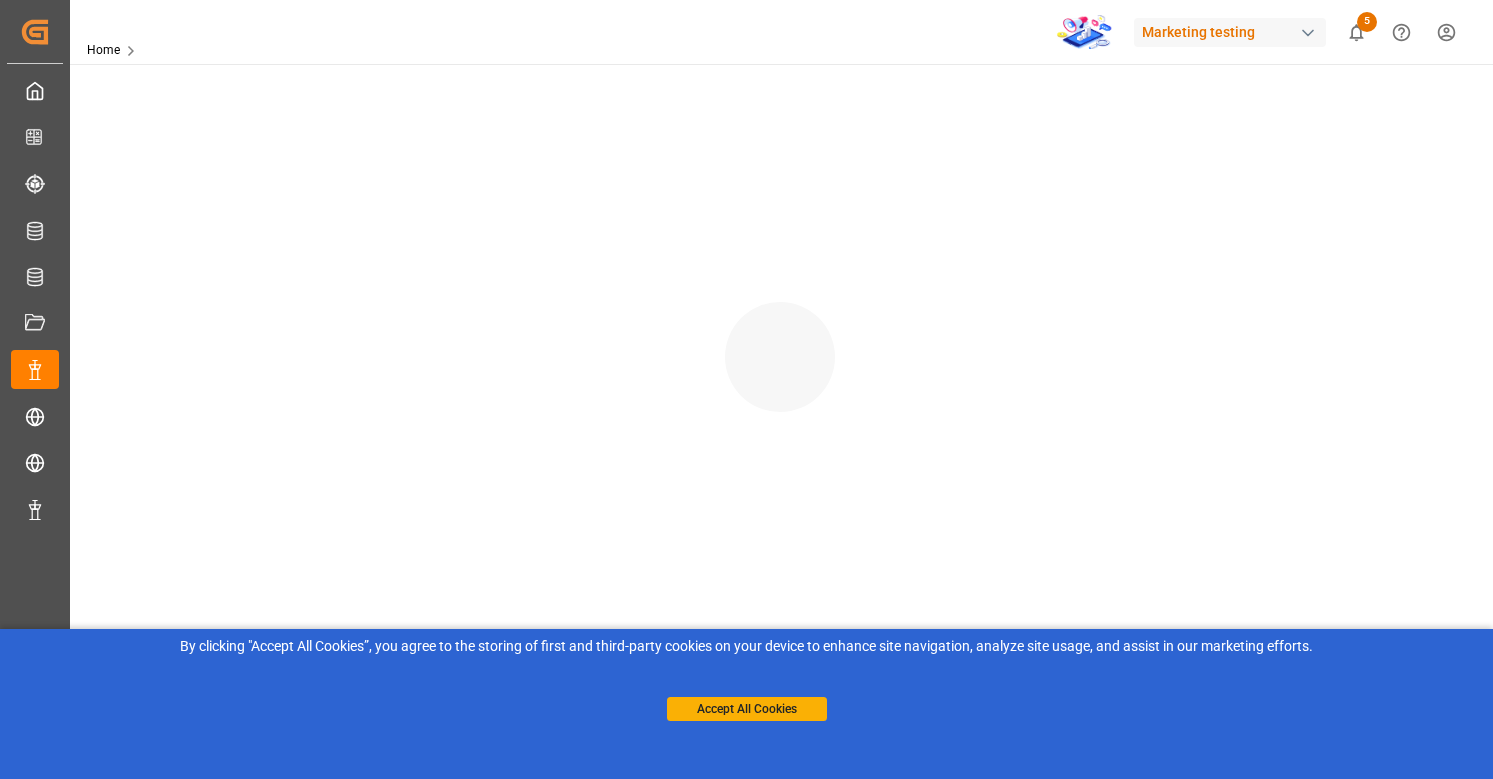 scroll, scrollTop: 0, scrollLeft: 0, axis: both 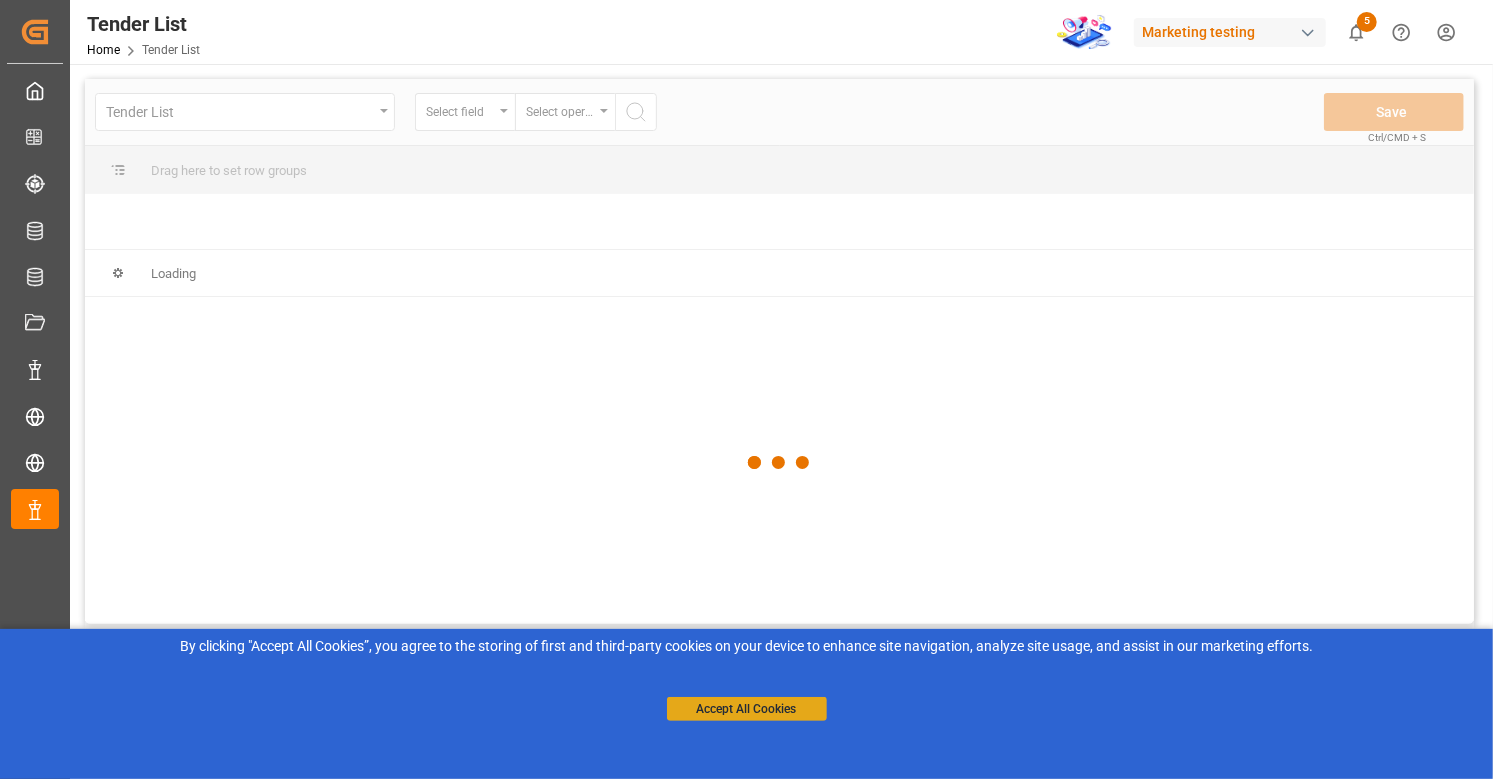 click on "Accept All Cookies" at bounding box center [747, 709] 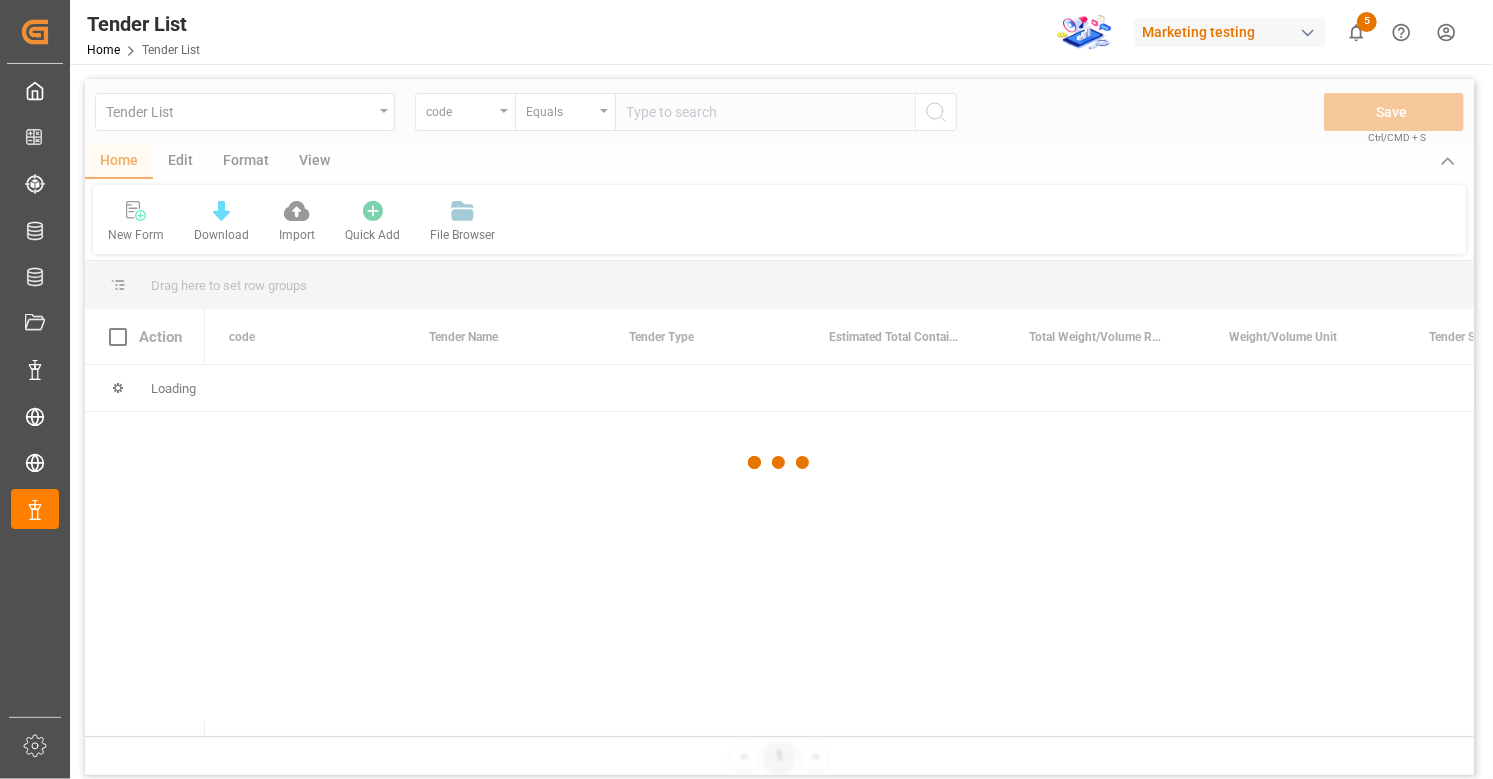 click at bounding box center [779, 462] 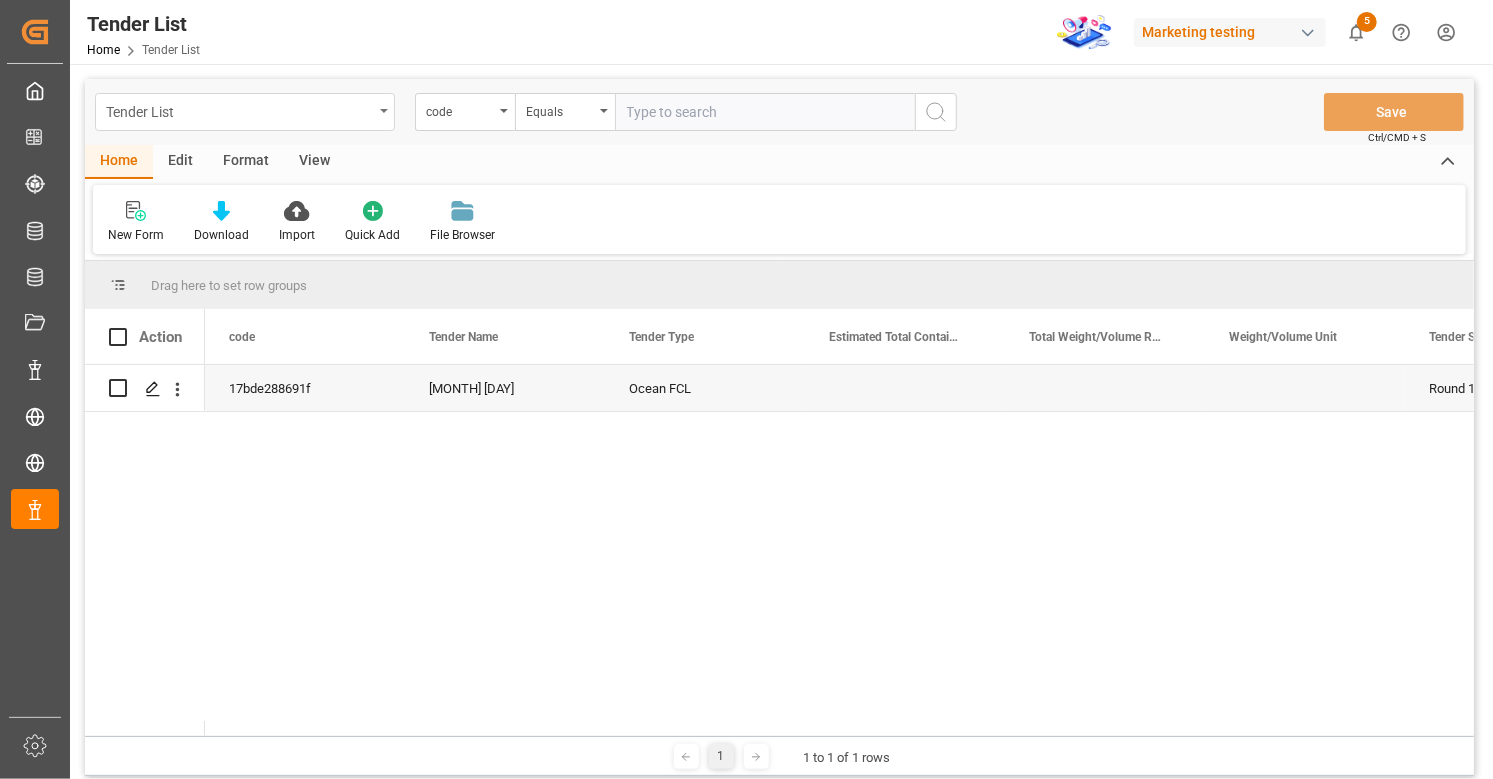 click on "Tender List" at bounding box center [239, 110] 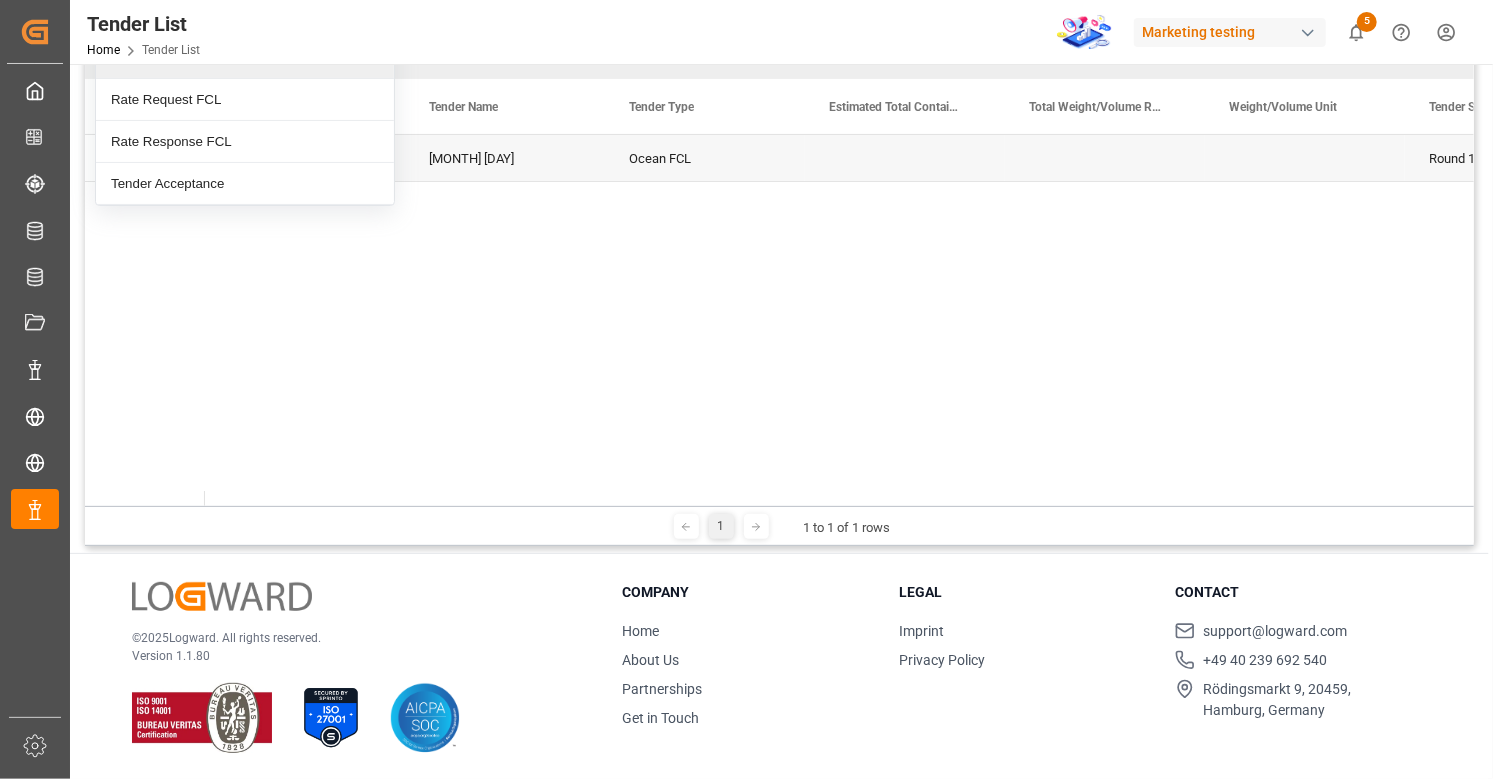 scroll, scrollTop: 0, scrollLeft: 0, axis: both 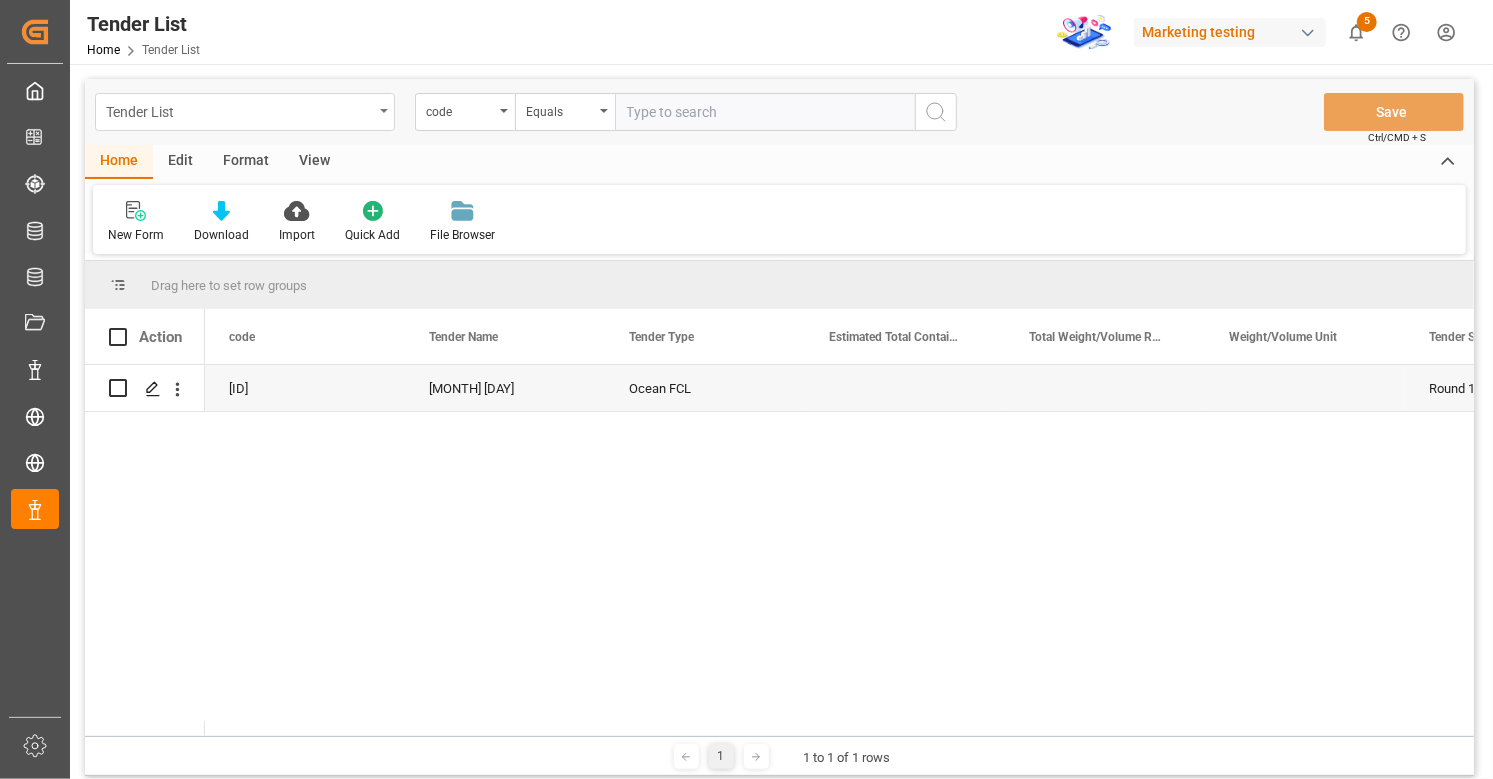 click on "Tender List" at bounding box center [239, 110] 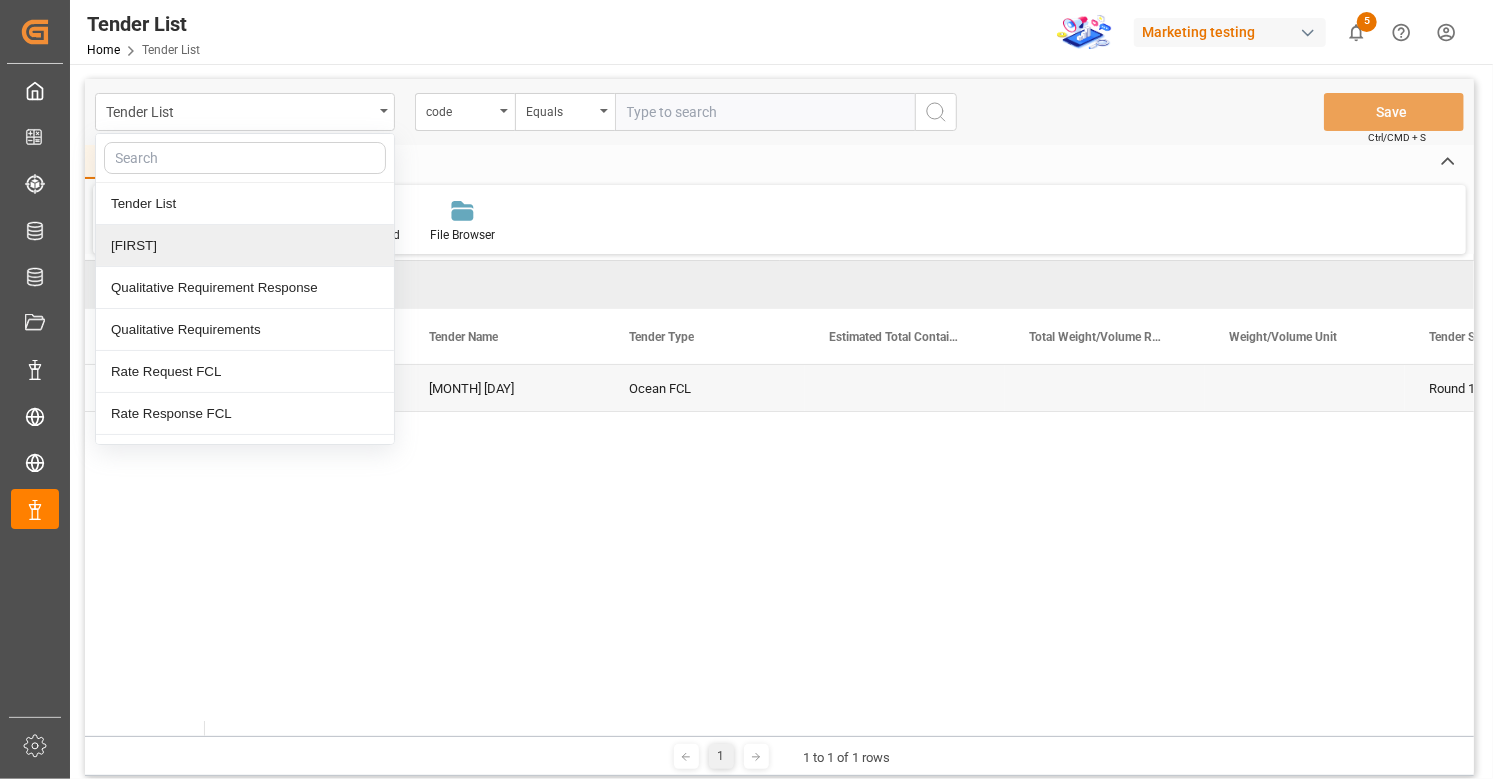 click on "[FIRST]" at bounding box center (245, 246) 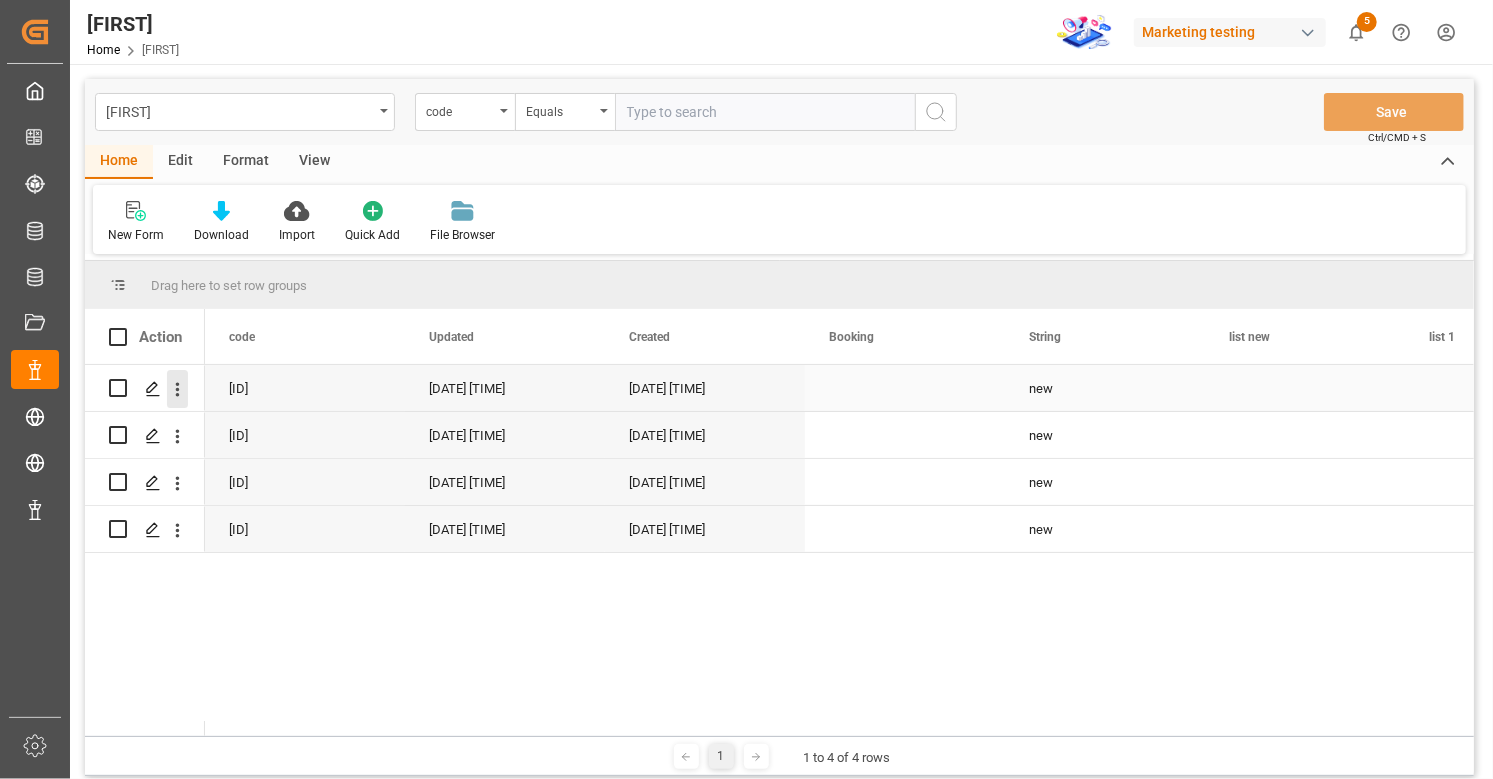 click at bounding box center (177, 389) 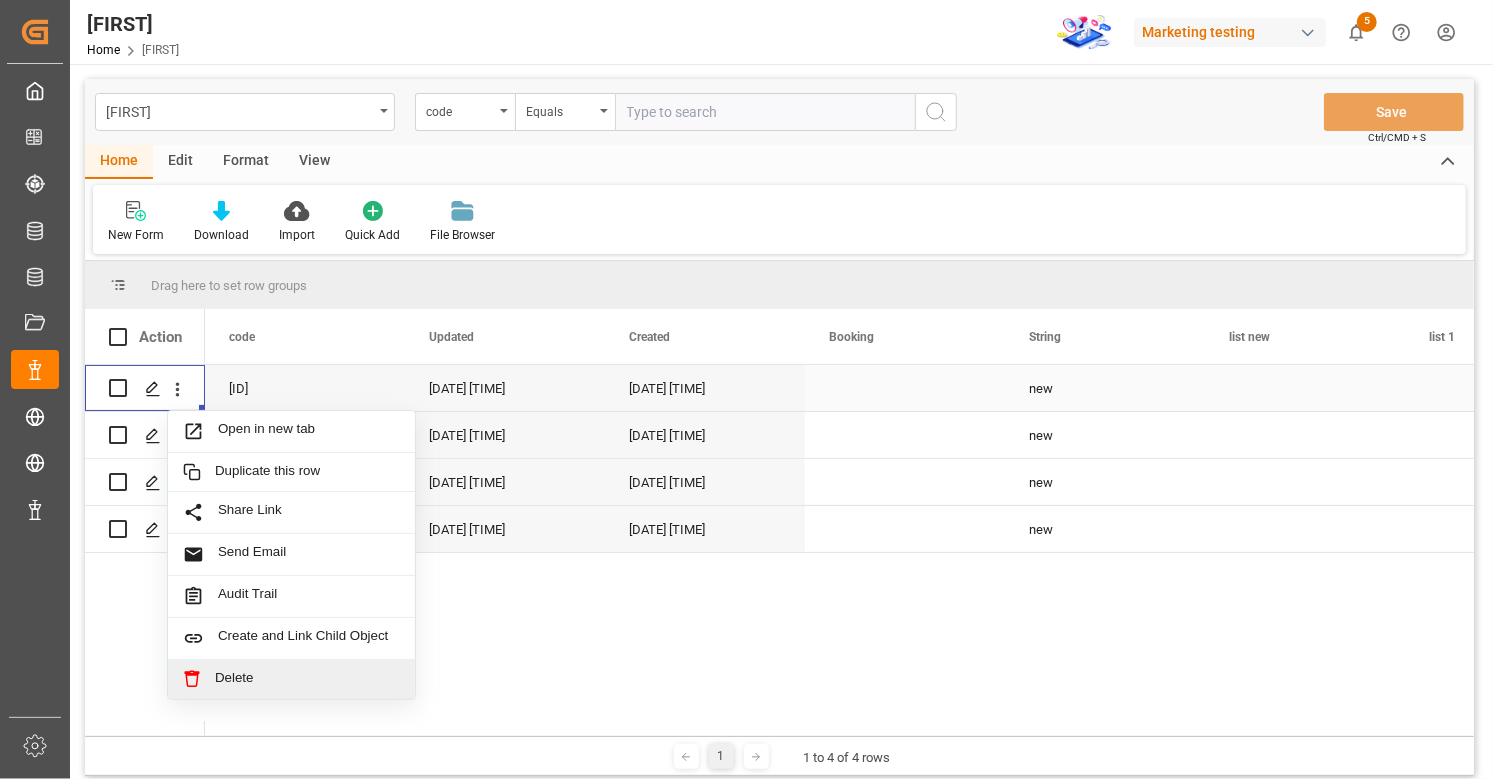 click on "Delete" at bounding box center (291, 679) 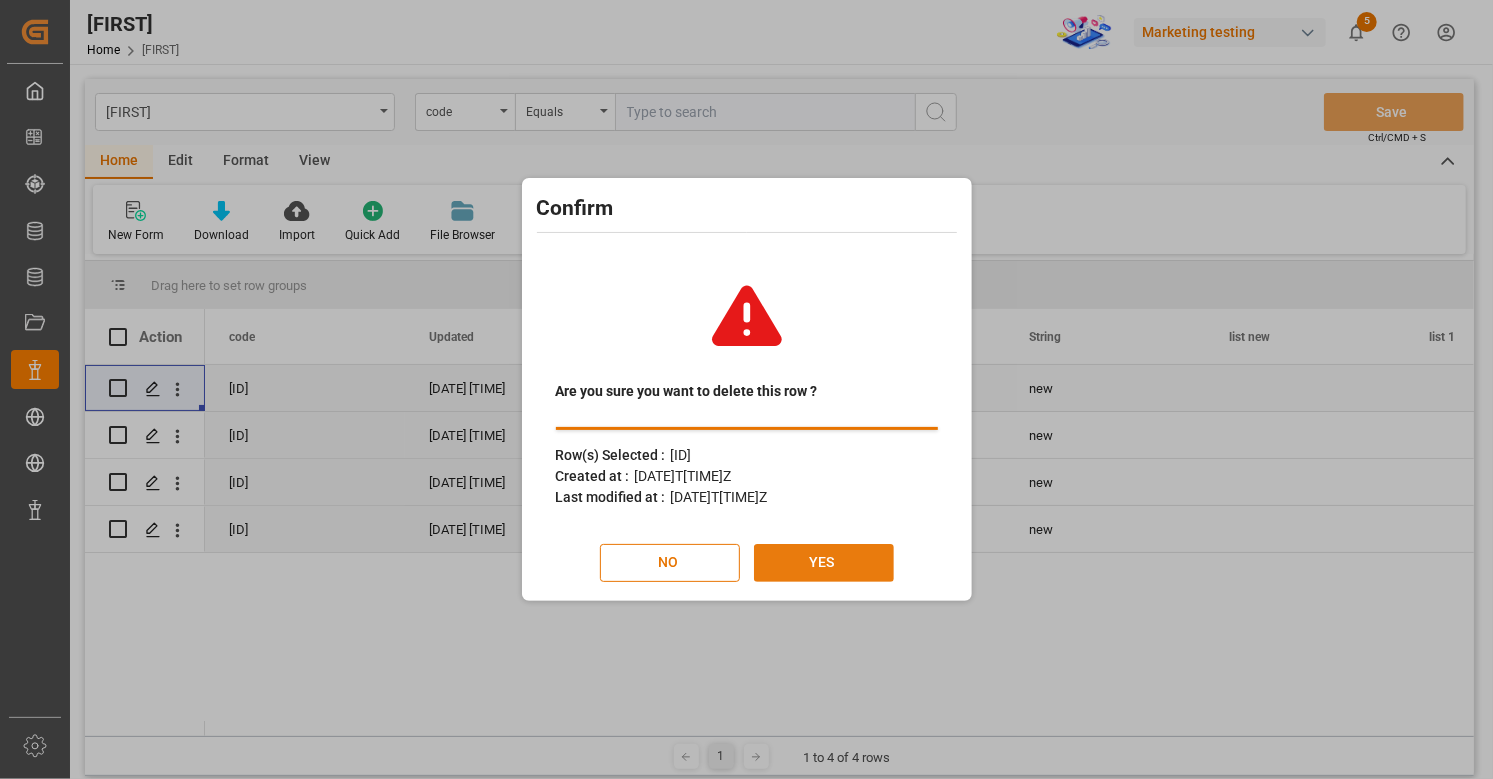 click on "YES" at bounding box center [824, 563] 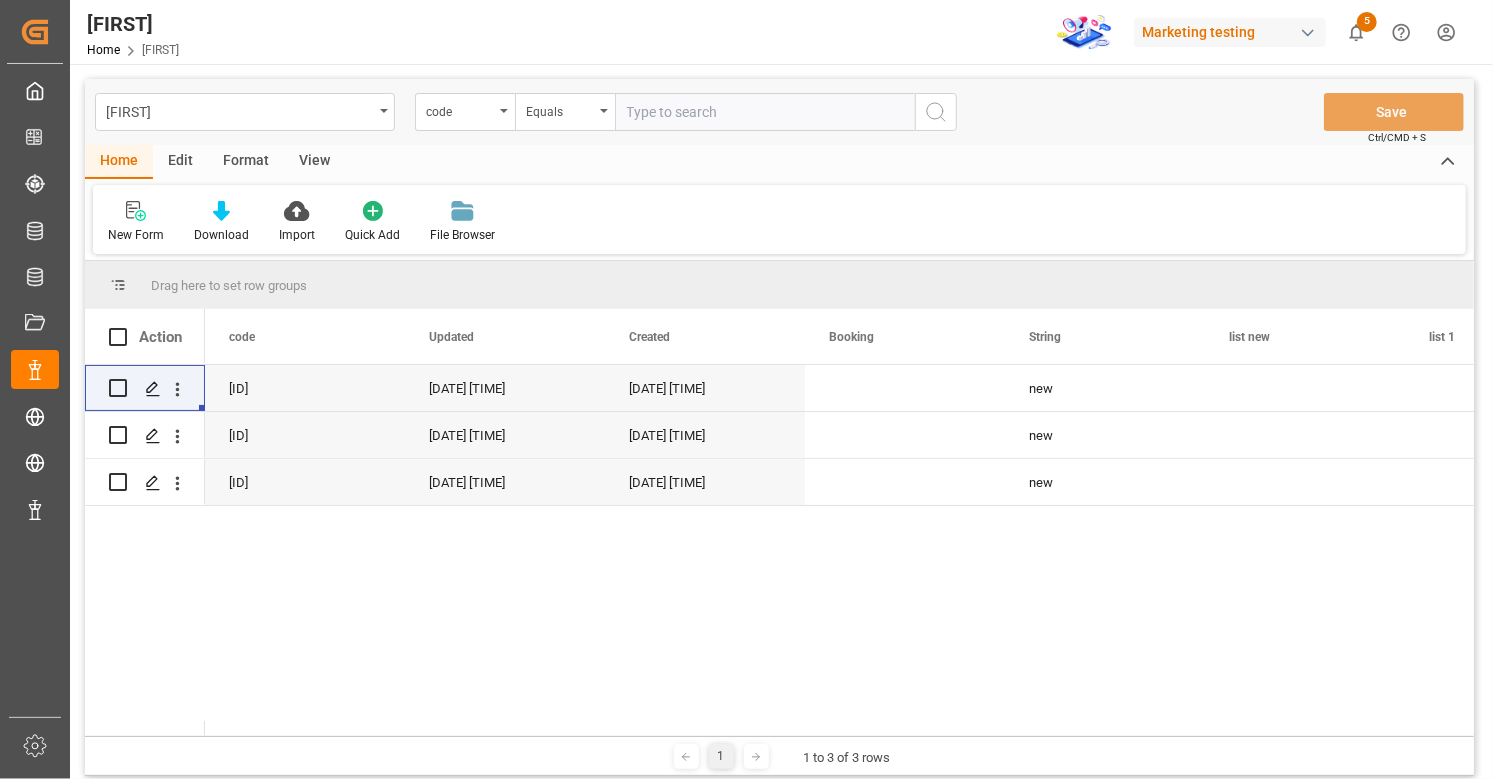 click on "Edit" at bounding box center [180, 162] 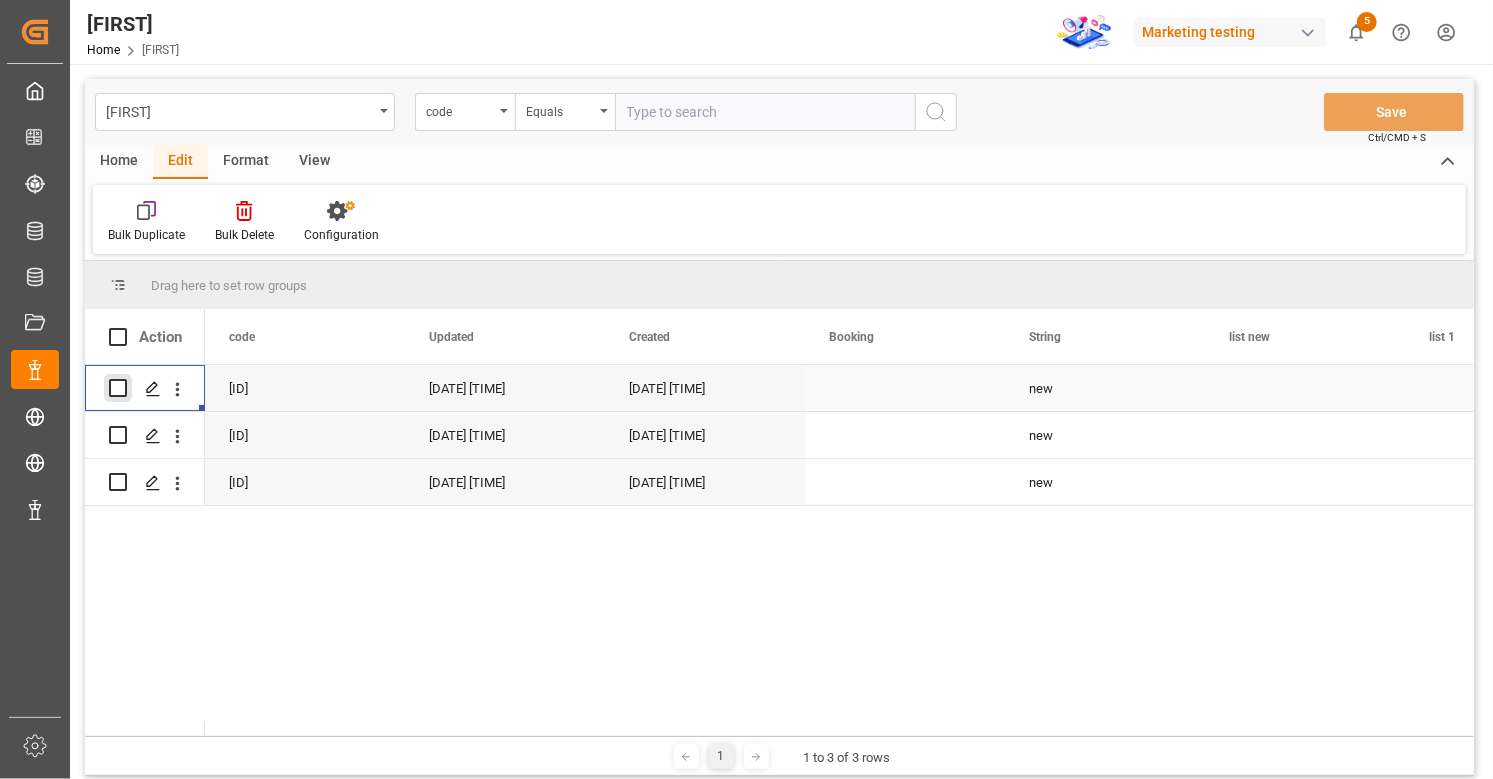 click at bounding box center [118, 388] 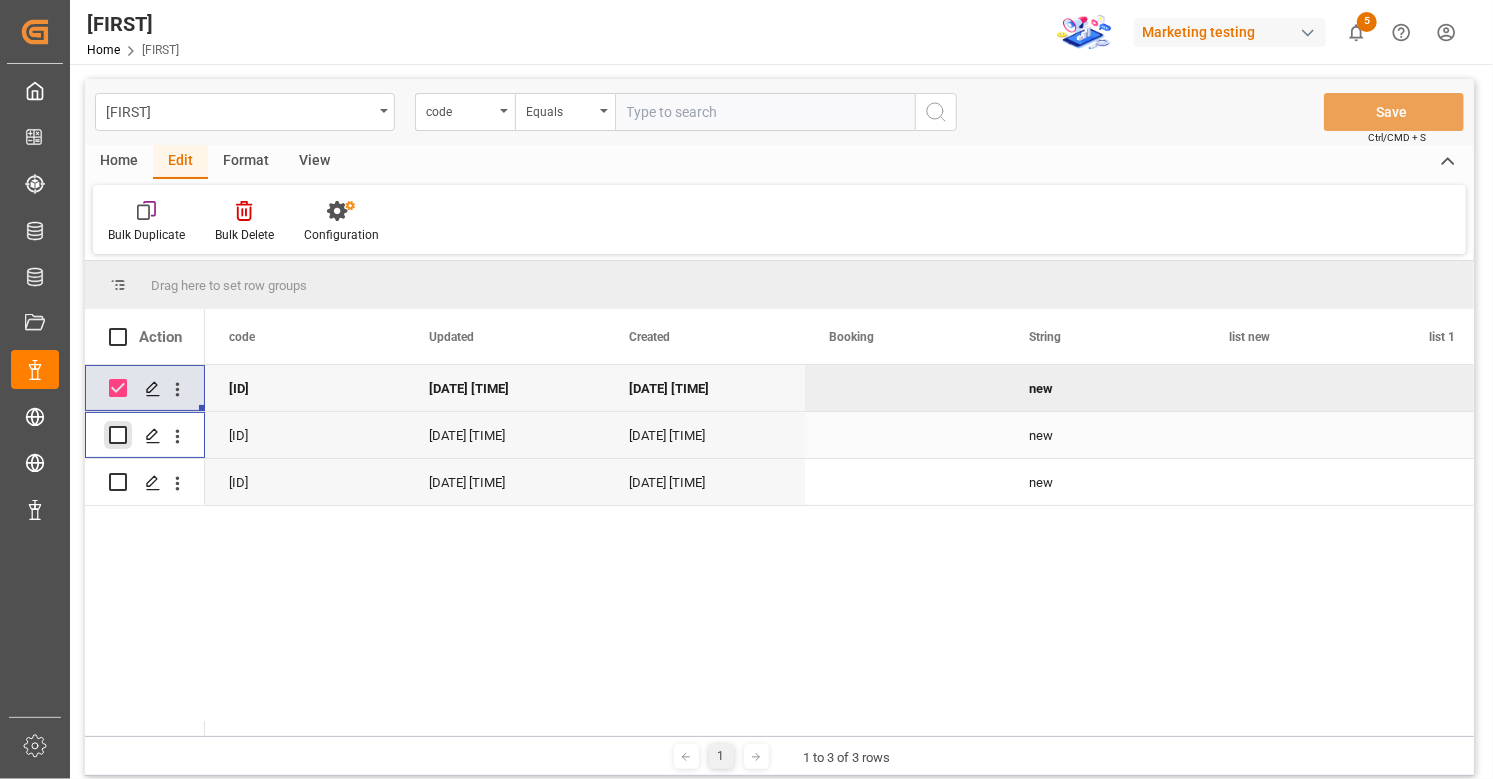 click at bounding box center (118, 435) 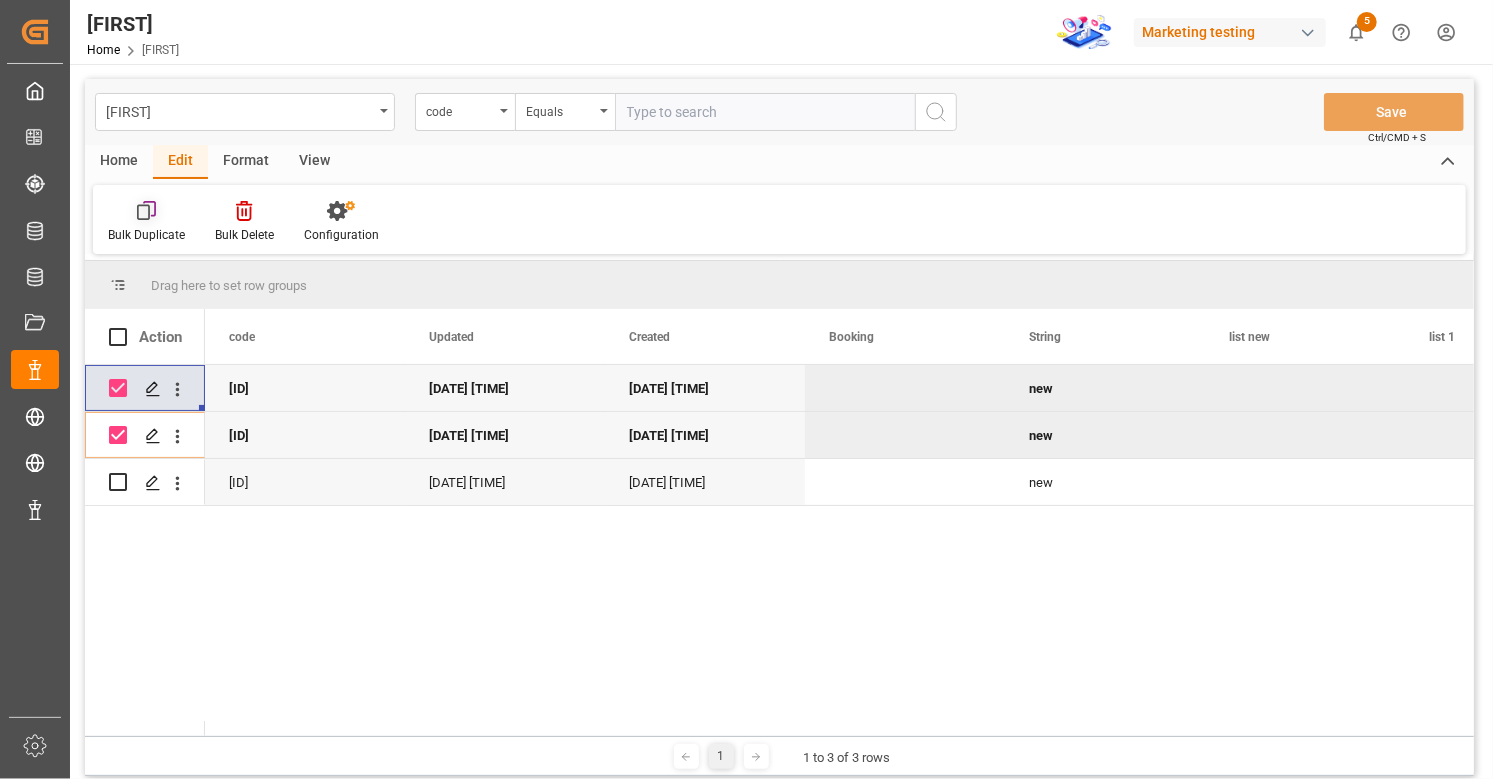 click on "Bulk Duplicate" at bounding box center [146, 235] 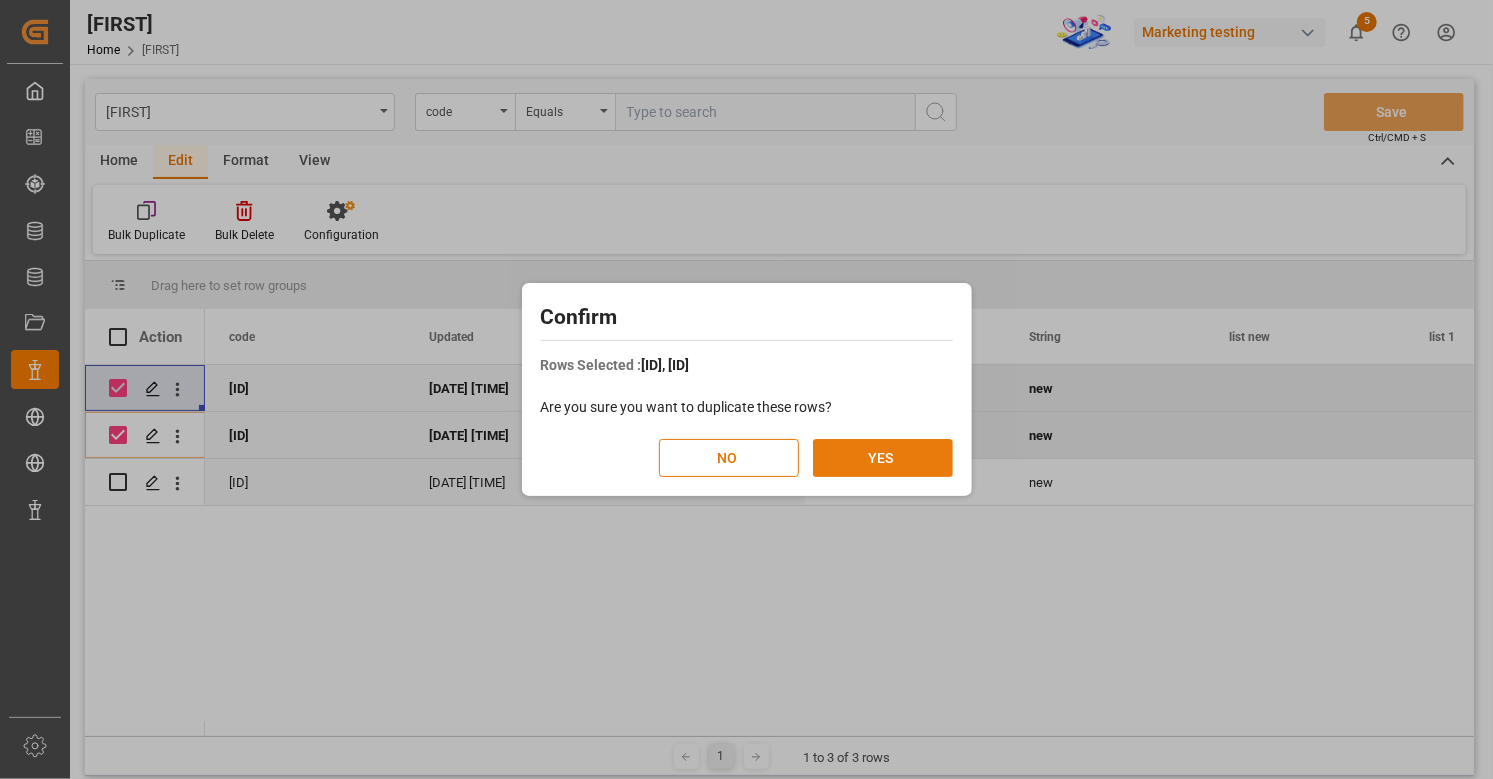 click on "YES" at bounding box center (883, 458) 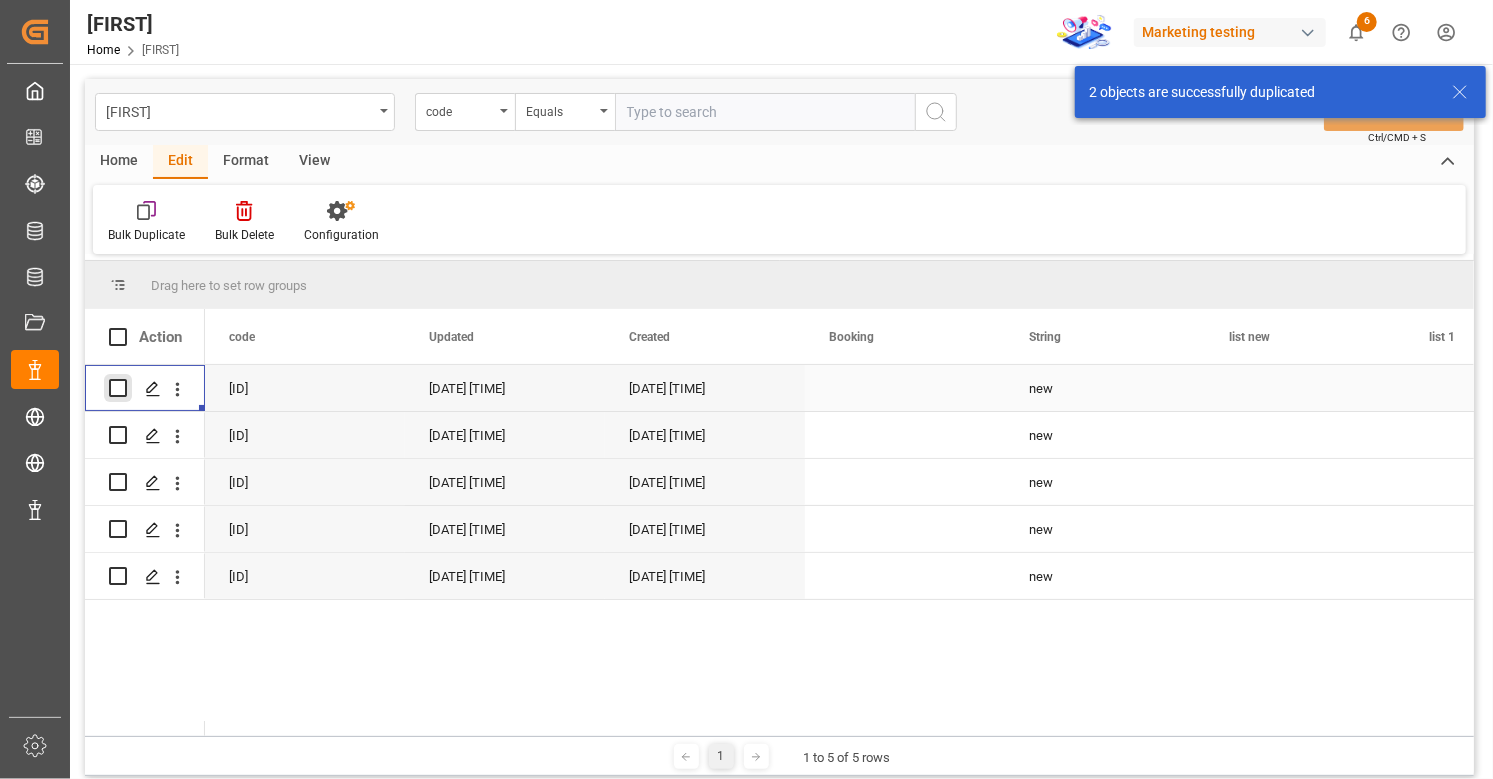 click at bounding box center (118, 388) 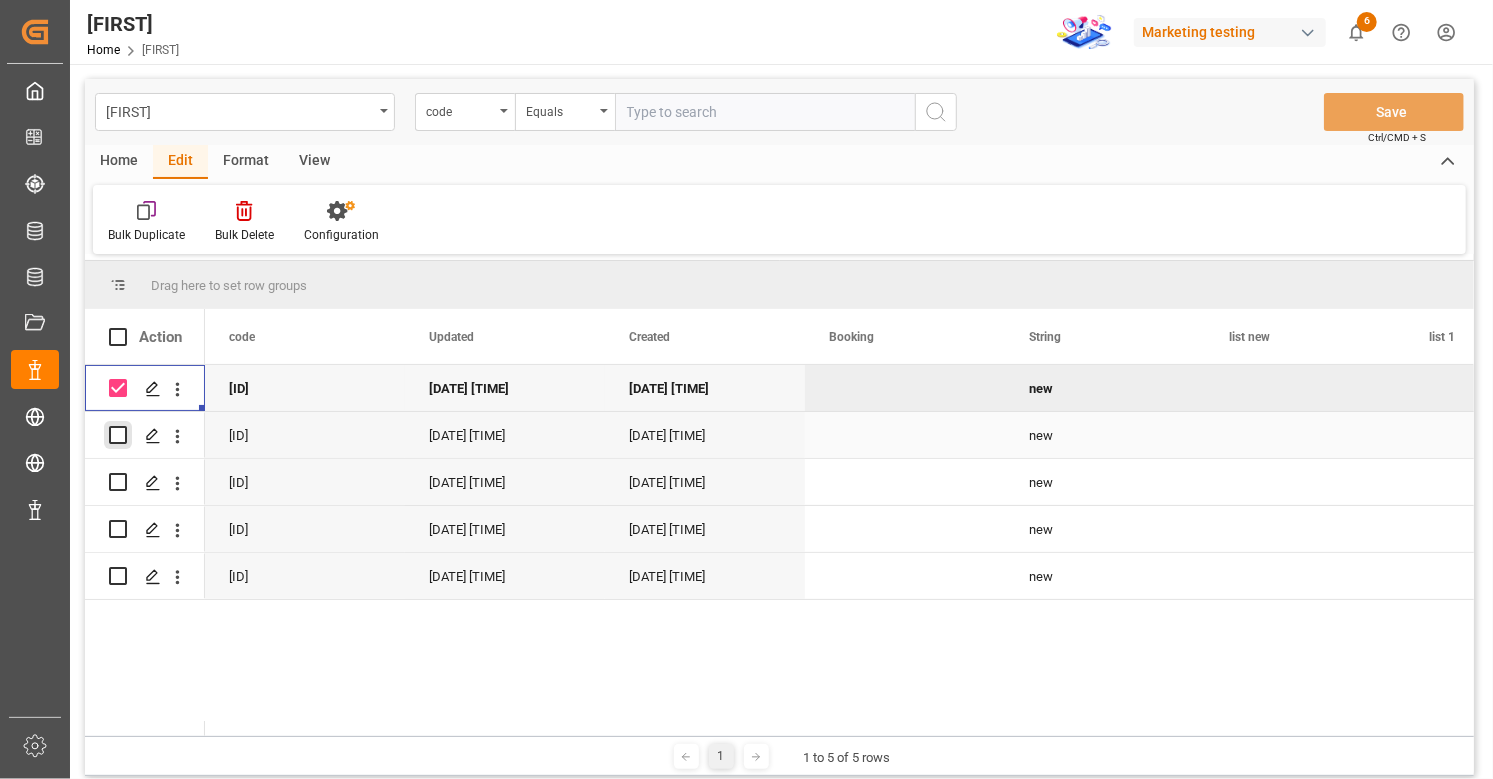 click at bounding box center (118, 435) 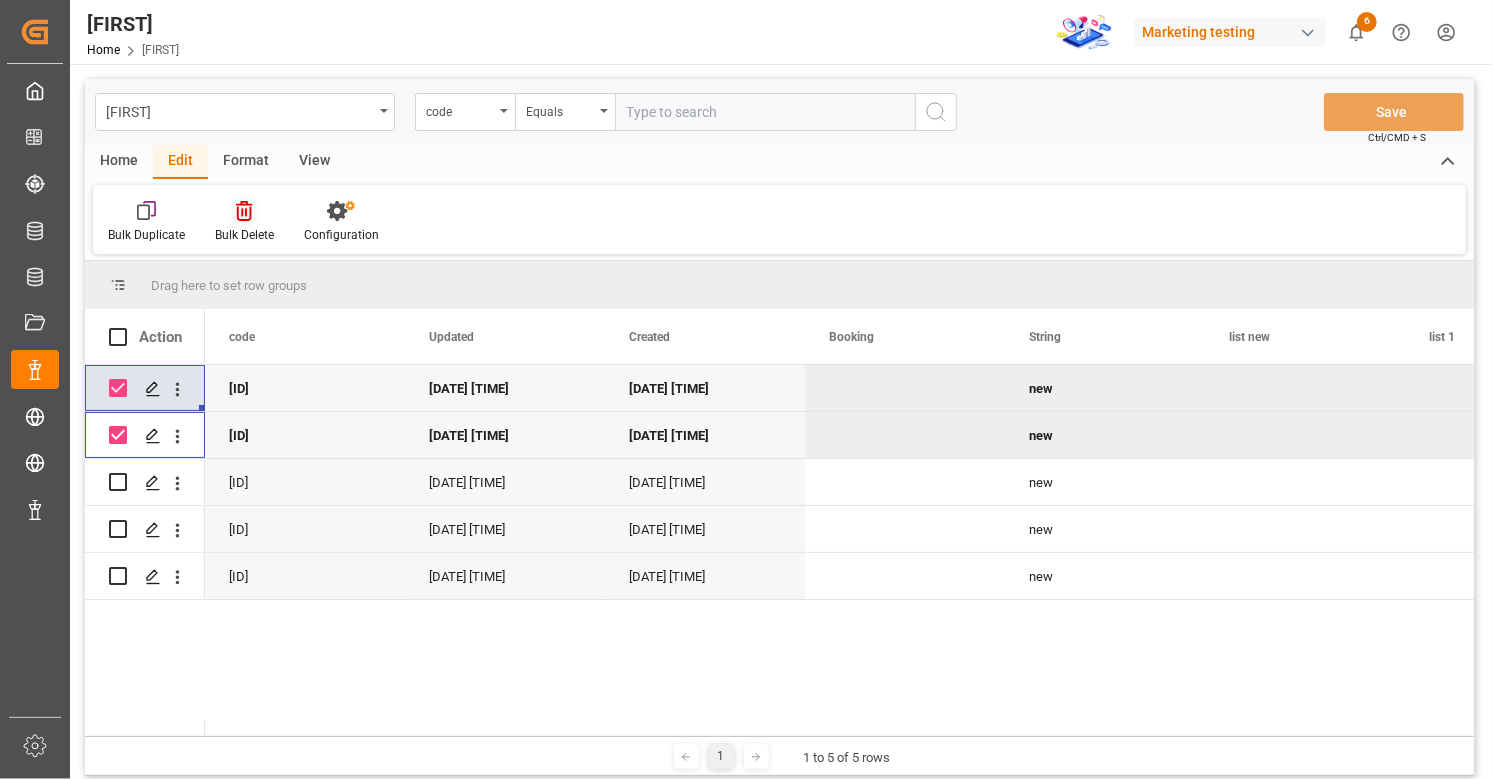 click at bounding box center (244, 210) 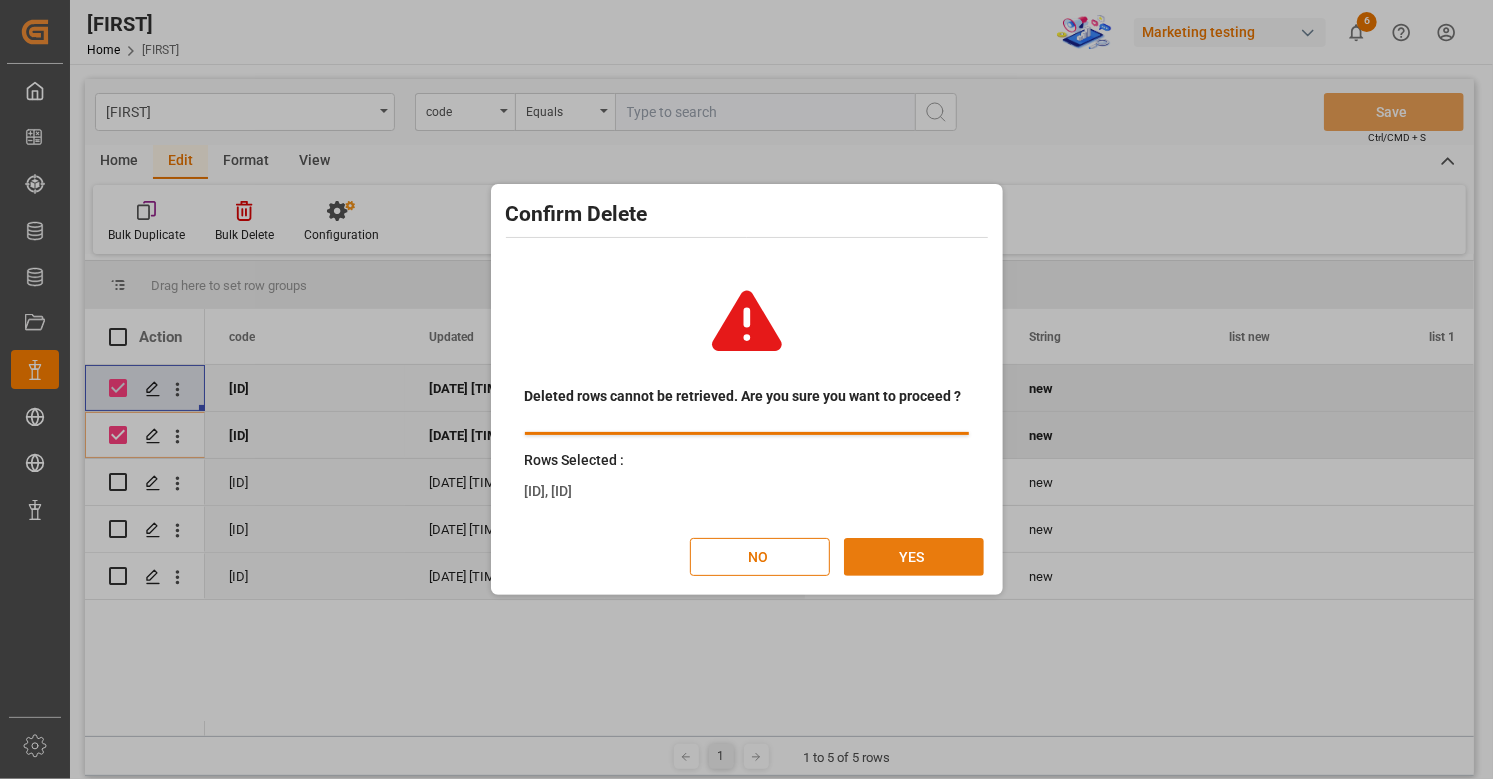 click on "YES" at bounding box center (914, 557) 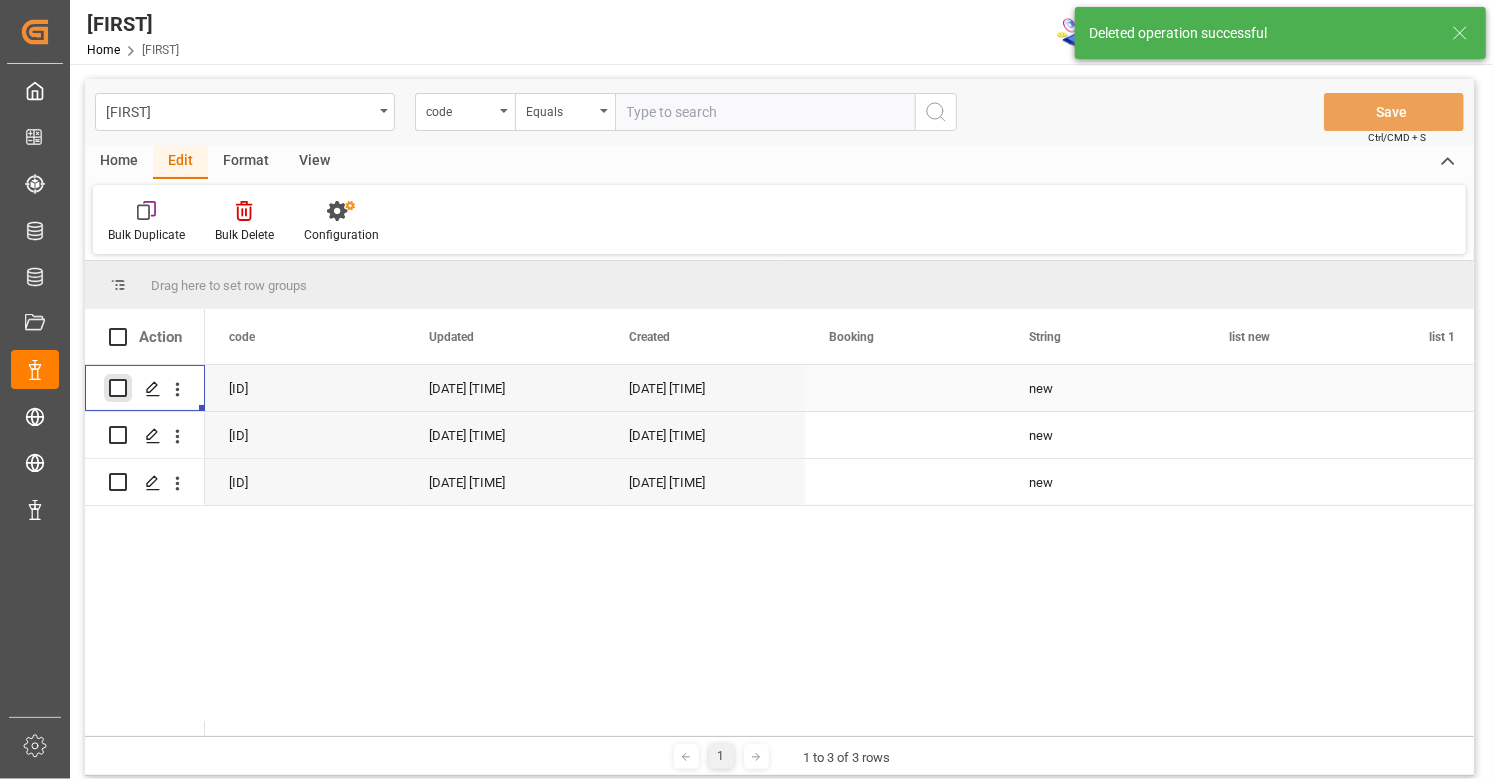 click at bounding box center [118, 388] 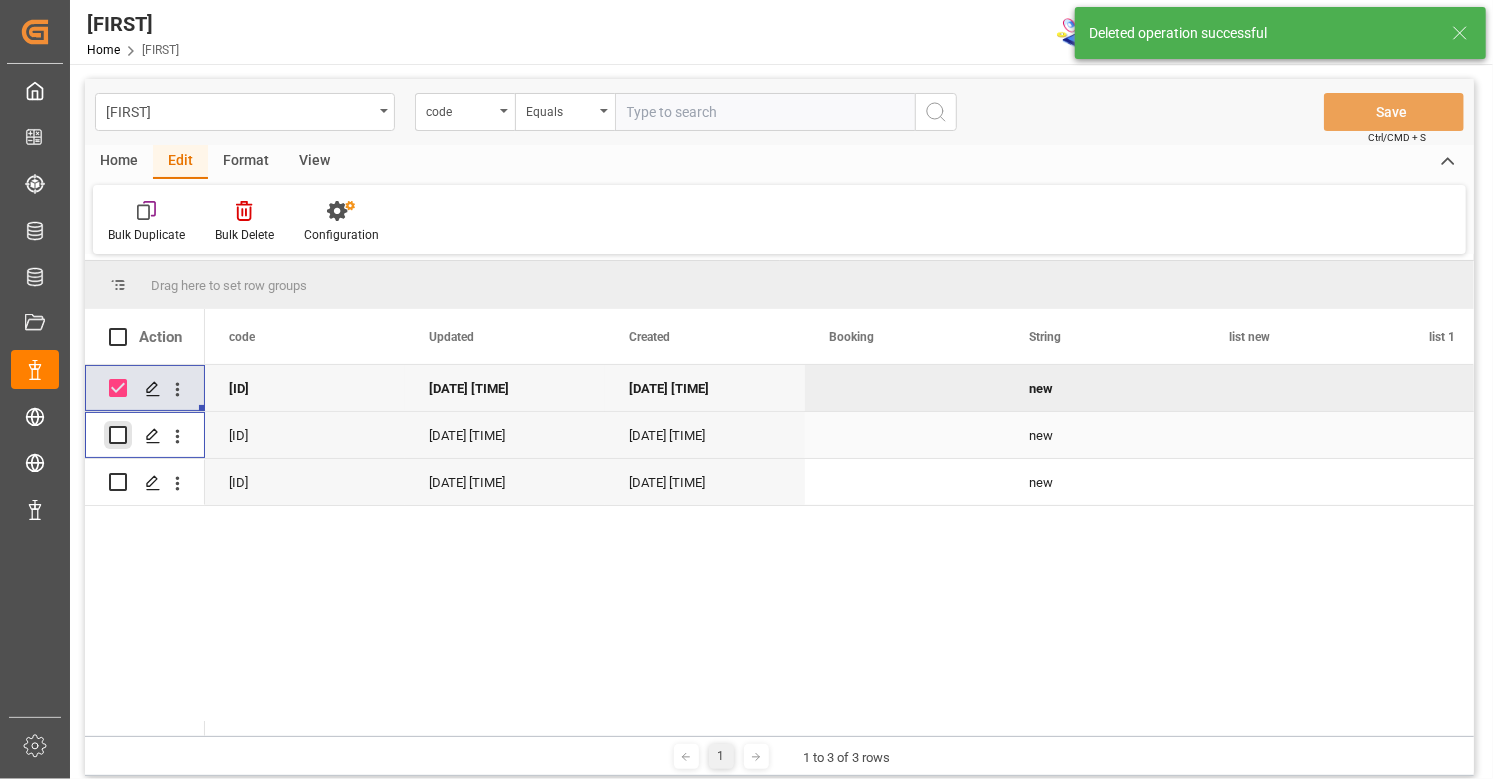 click at bounding box center [118, 435] 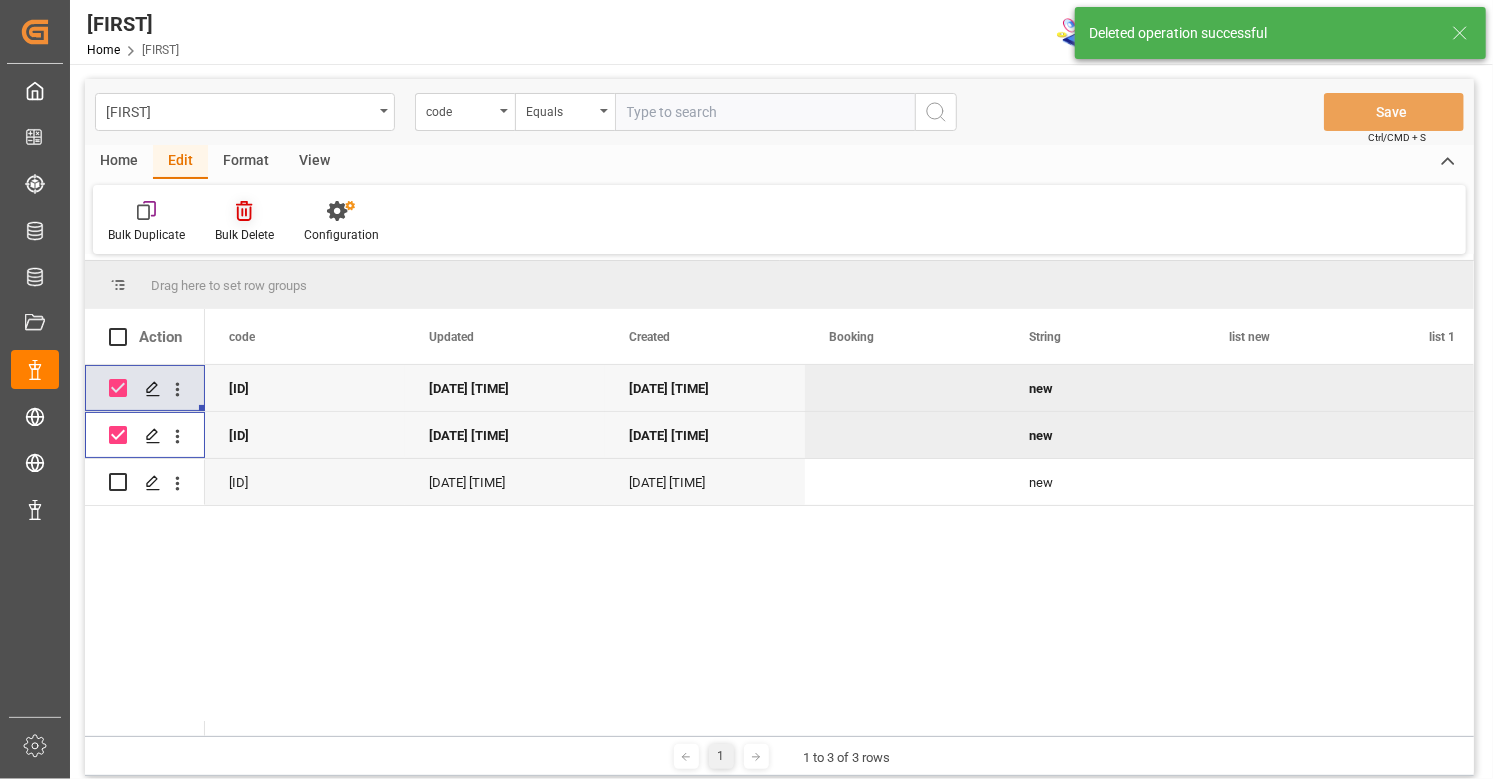 click on "Bulk Delete" at bounding box center (244, 235) 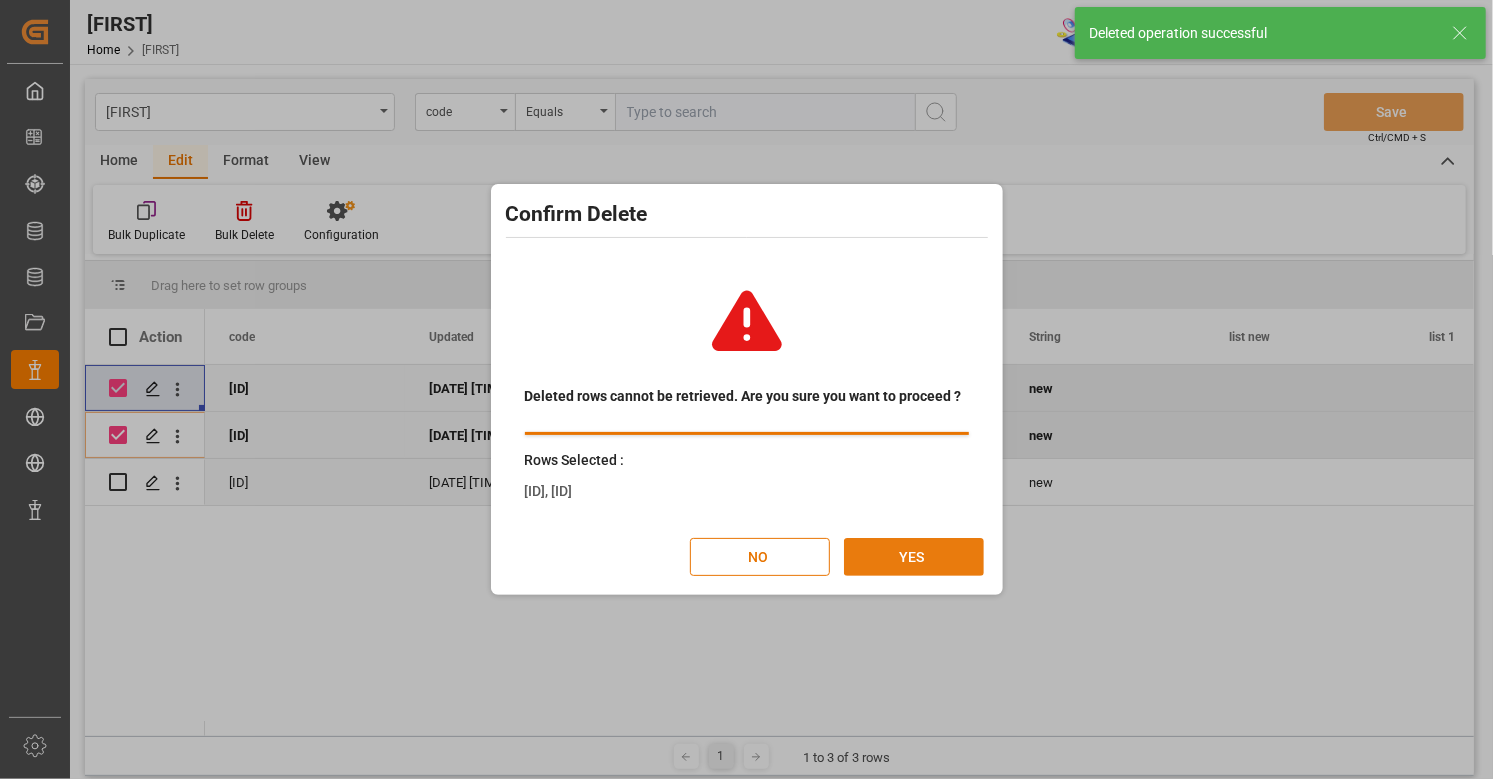 click on "YES" at bounding box center (914, 557) 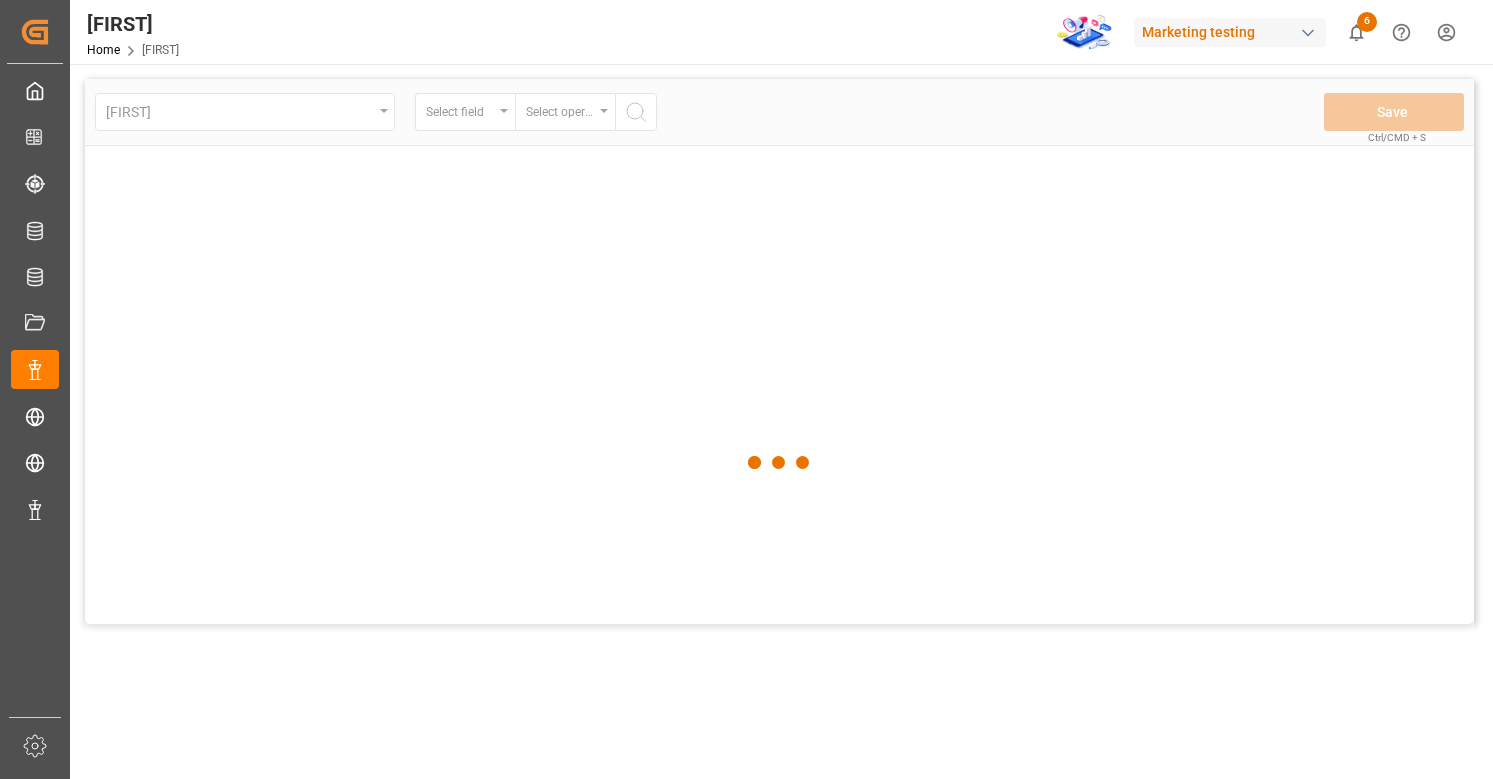 scroll, scrollTop: 0, scrollLeft: 0, axis: both 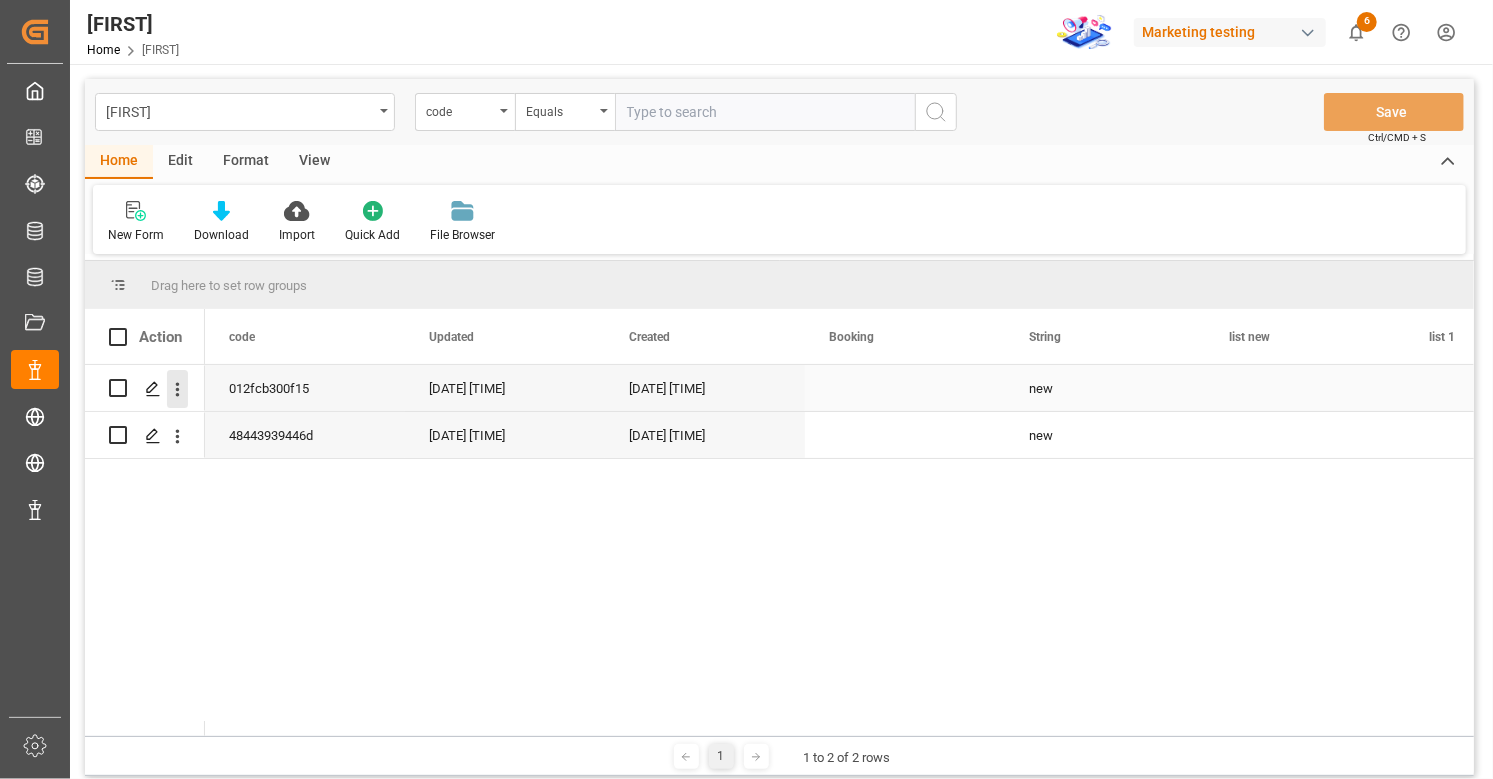 click at bounding box center [177, 389] 